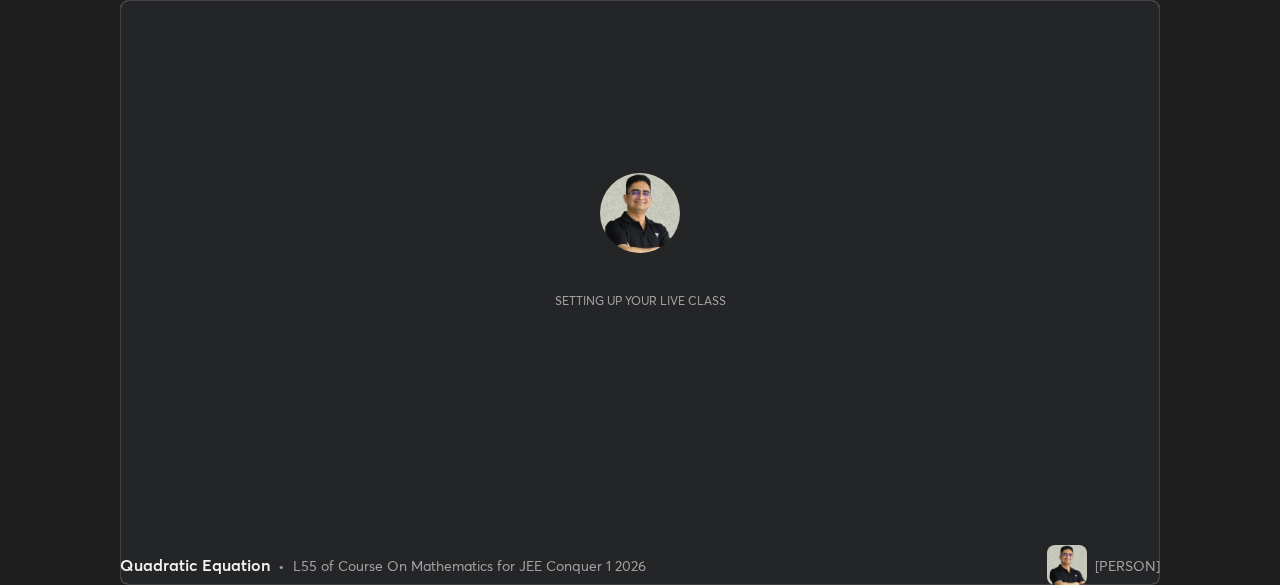 scroll, scrollTop: 0, scrollLeft: 0, axis: both 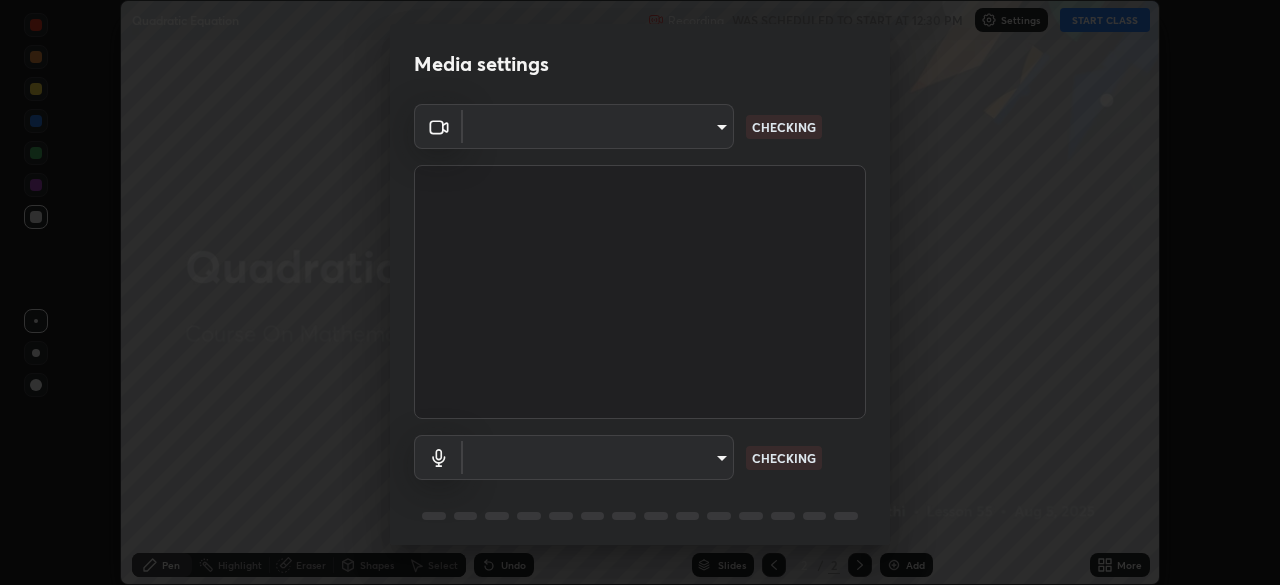 click on "Erase all Quadratic Equation Recording WAS SCHEDULED TO START AT  12:30 PM Settings START CLASS Setting up your live class Quadratic Equation • L55 of Course On Mathematics for JEE Conquer 1 2026 [PERSON] Pen Highlight Eraser Shapes Select Undo Slides 2 / 2 Add More No doubts shared Encourage your learners to ask a doubt for better clarity Report an issue Reason for reporting Buffering Chat not working Audio - Video sync issue Educator video quality low ​ Attach an image Report Media settings ​ CHECKING ​ CHECKING 1 / 5 Next" at bounding box center (640, 292) 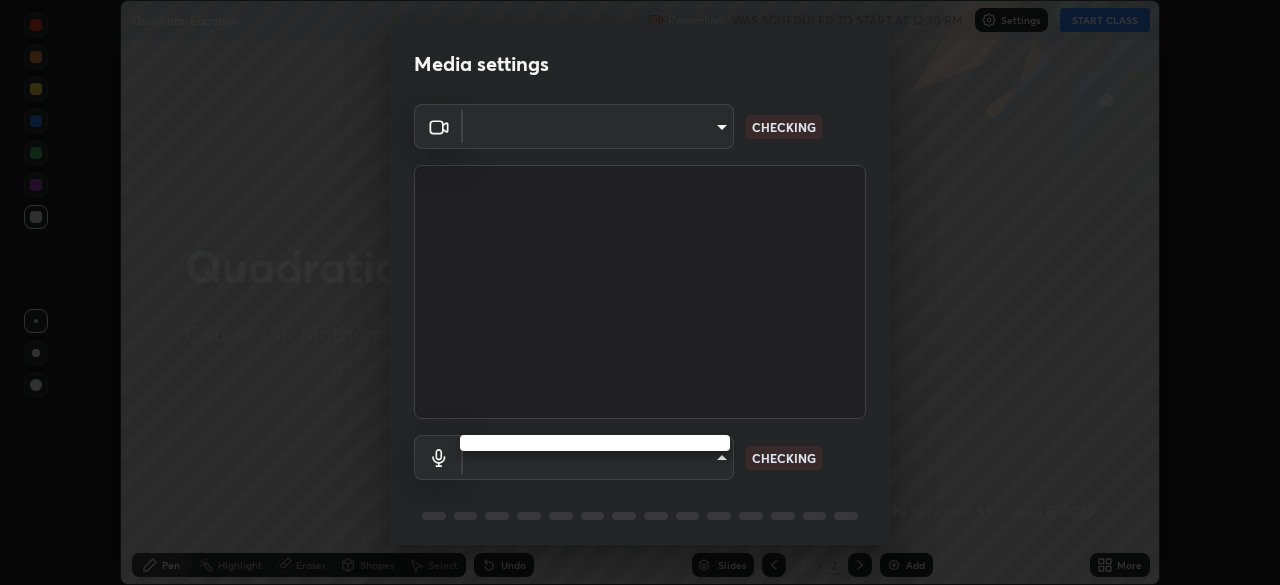 type on "ffb915138f5094fbba49c7dcbdc0b3377f3315ea980a35094b33733fc21d282d" 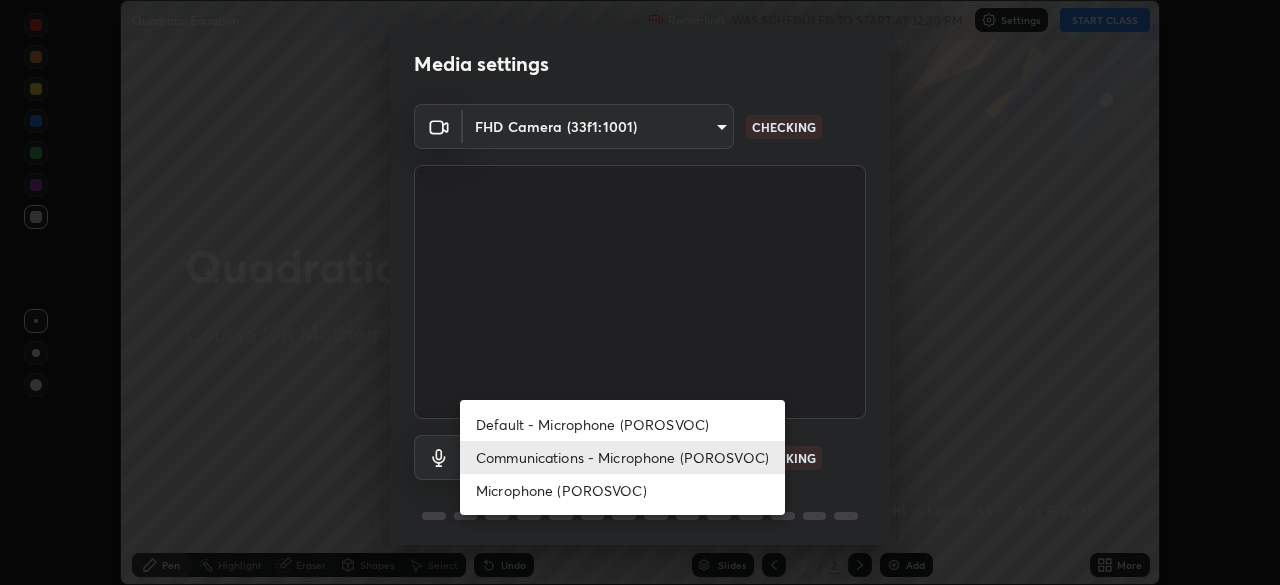 click on "Communications - Microphone (POROSVOC)" at bounding box center (622, 457) 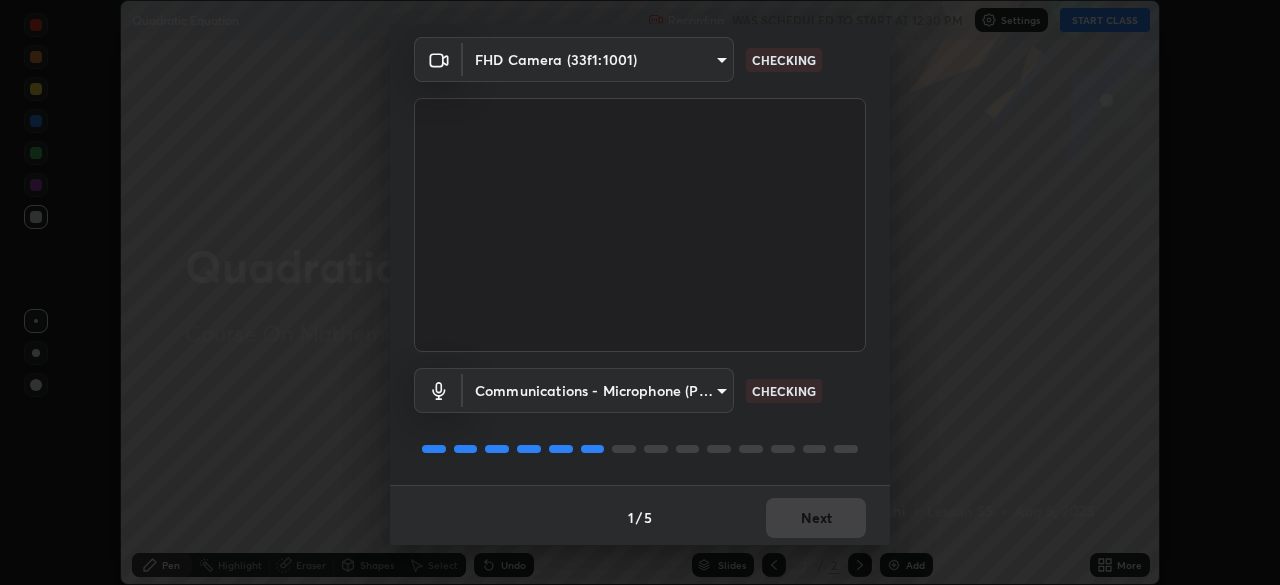 scroll, scrollTop: 71, scrollLeft: 0, axis: vertical 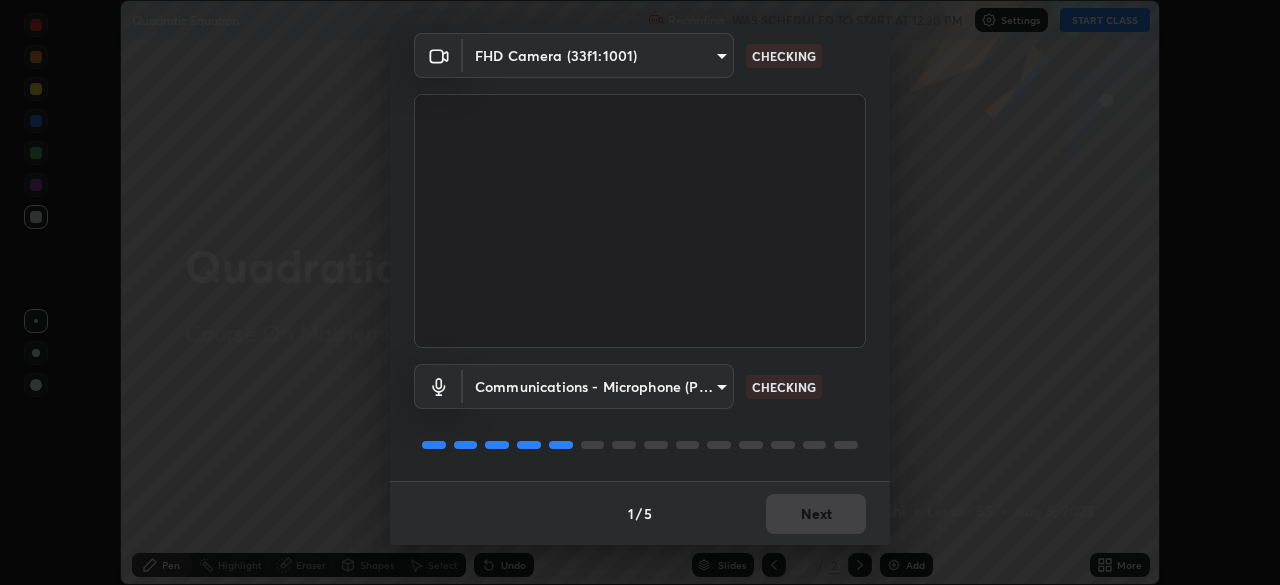 click at bounding box center (640, 445) 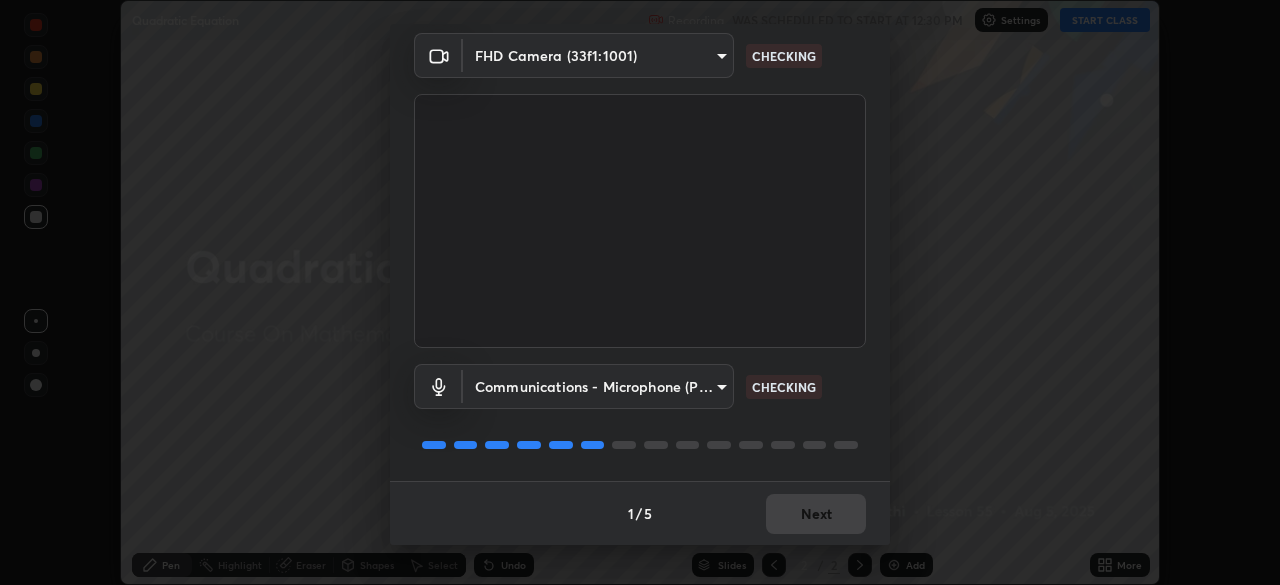 click on "Communications - Microphone (POROSVOC) communications CHECKING" at bounding box center [640, 414] 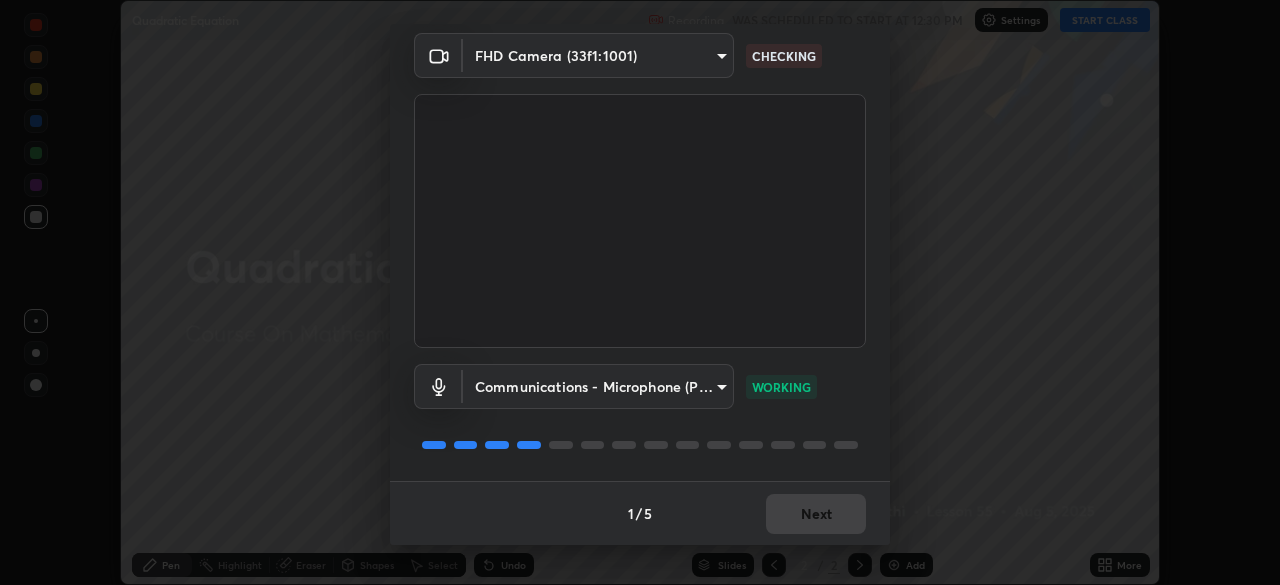 click on "Communications - Microphone (POROSVOC) communications WORKING" at bounding box center (640, 414) 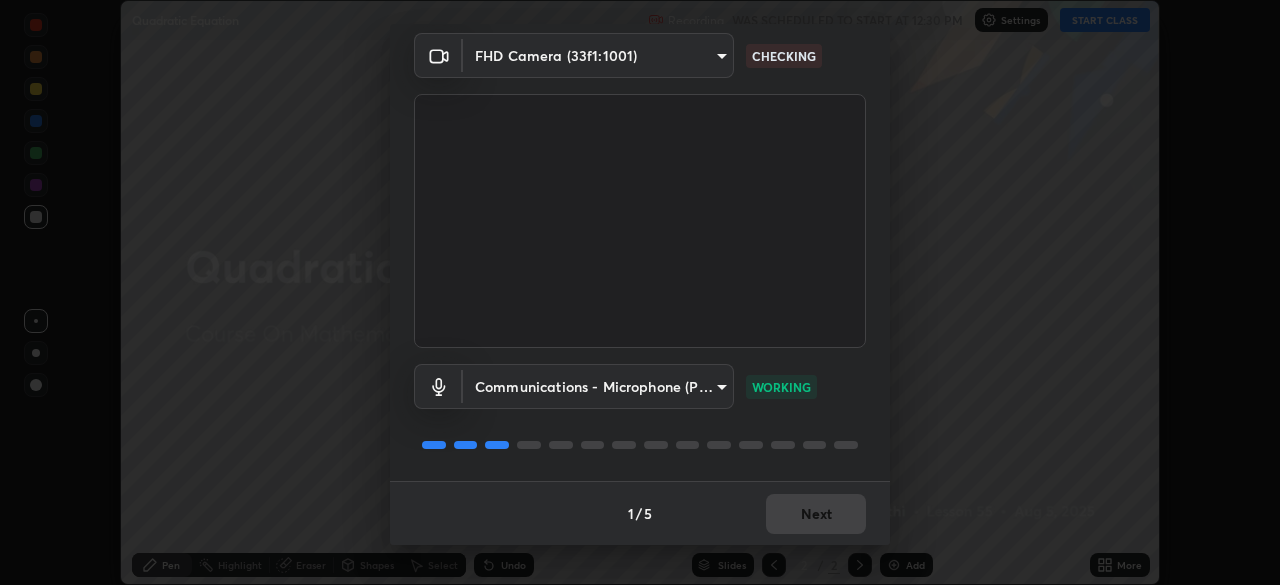 click on "Communications - Microphone (POROSVOC) communications WORKING" at bounding box center (640, 414) 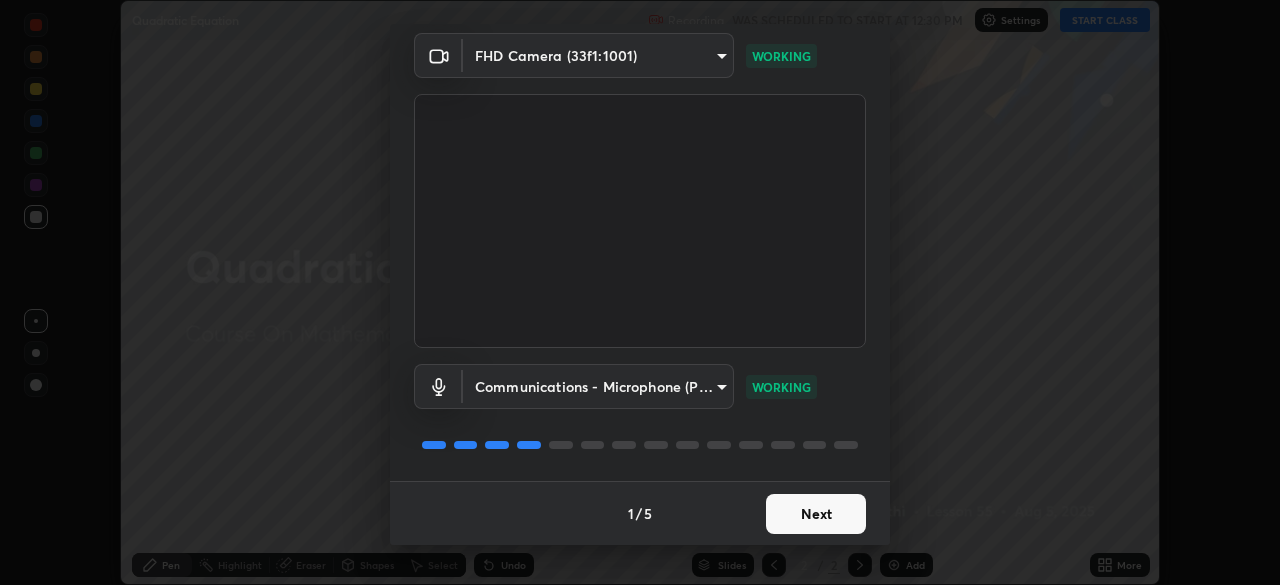 click on "Communications - Microphone (POROSVOC) communications WORKING" at bounding box center (640, 414) 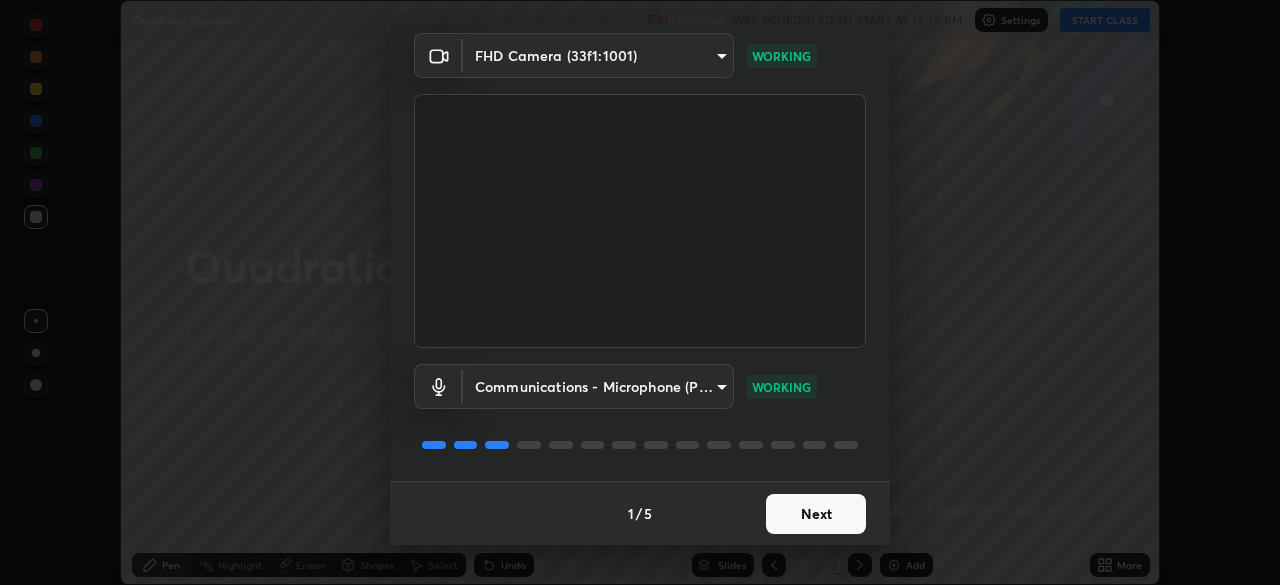 click on "Next" at bounding box center (816, 514) 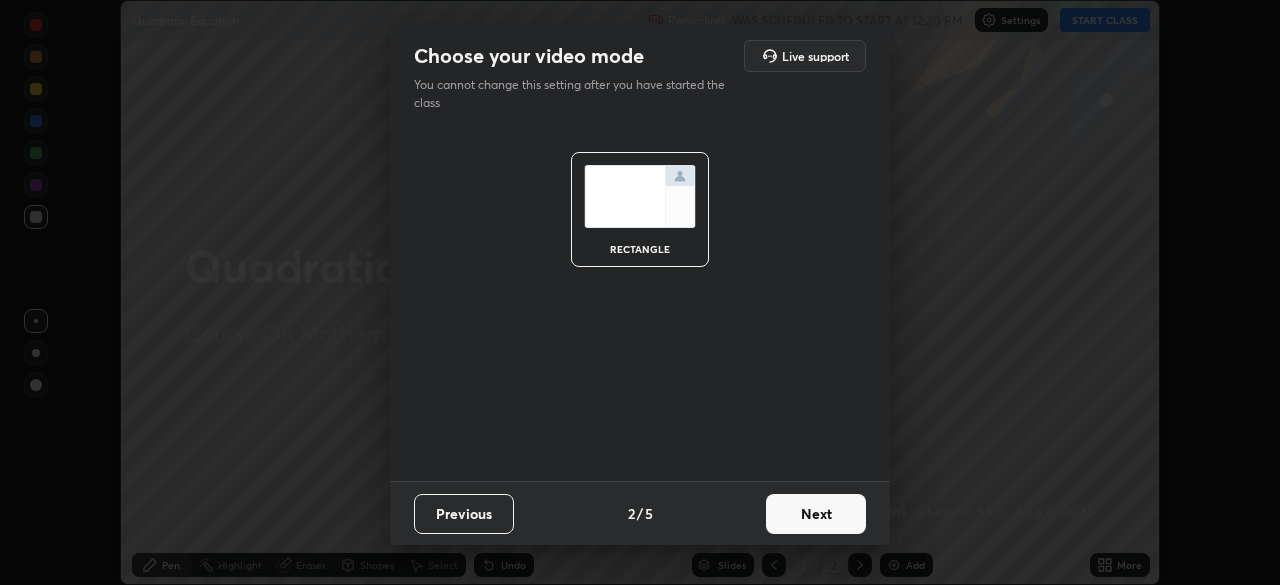 scroll, scrollTop: 0, scrollLeft: 0, axis: both 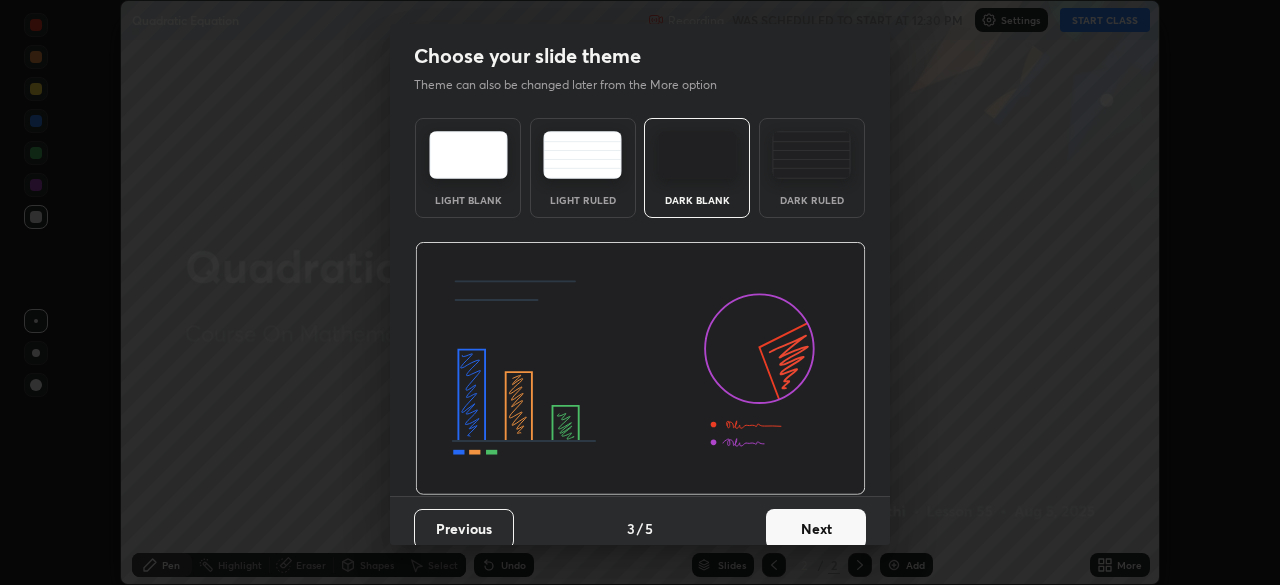 click on "Next" at bounding box center (816, 529) 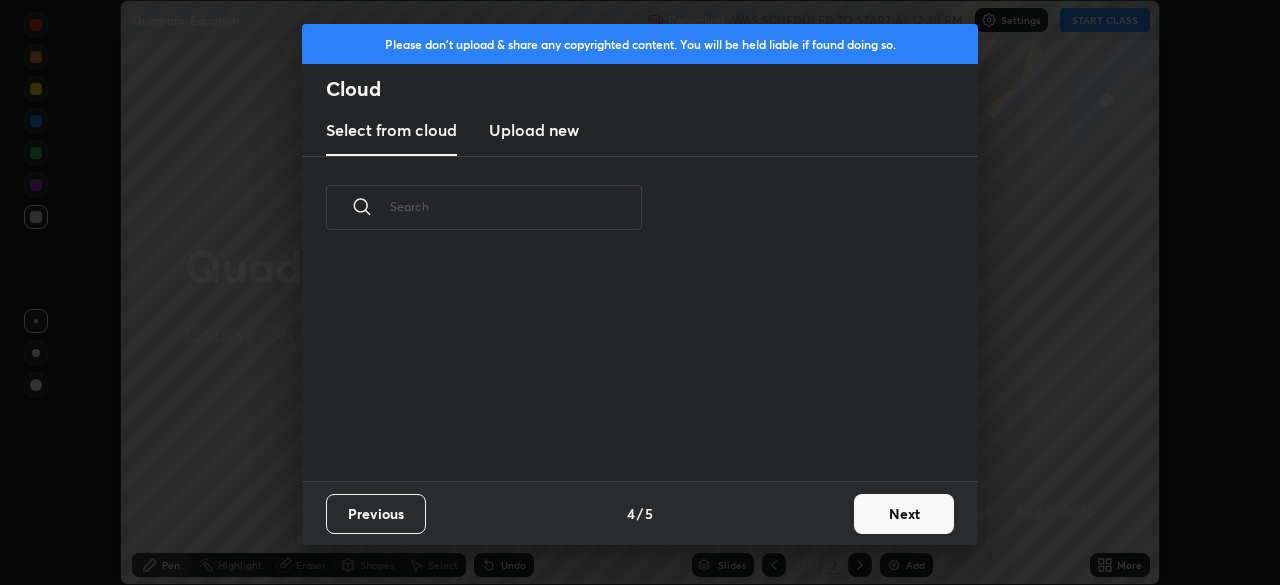 click on "Previous 4 / 5 Next" at bounding box center [640, 513] 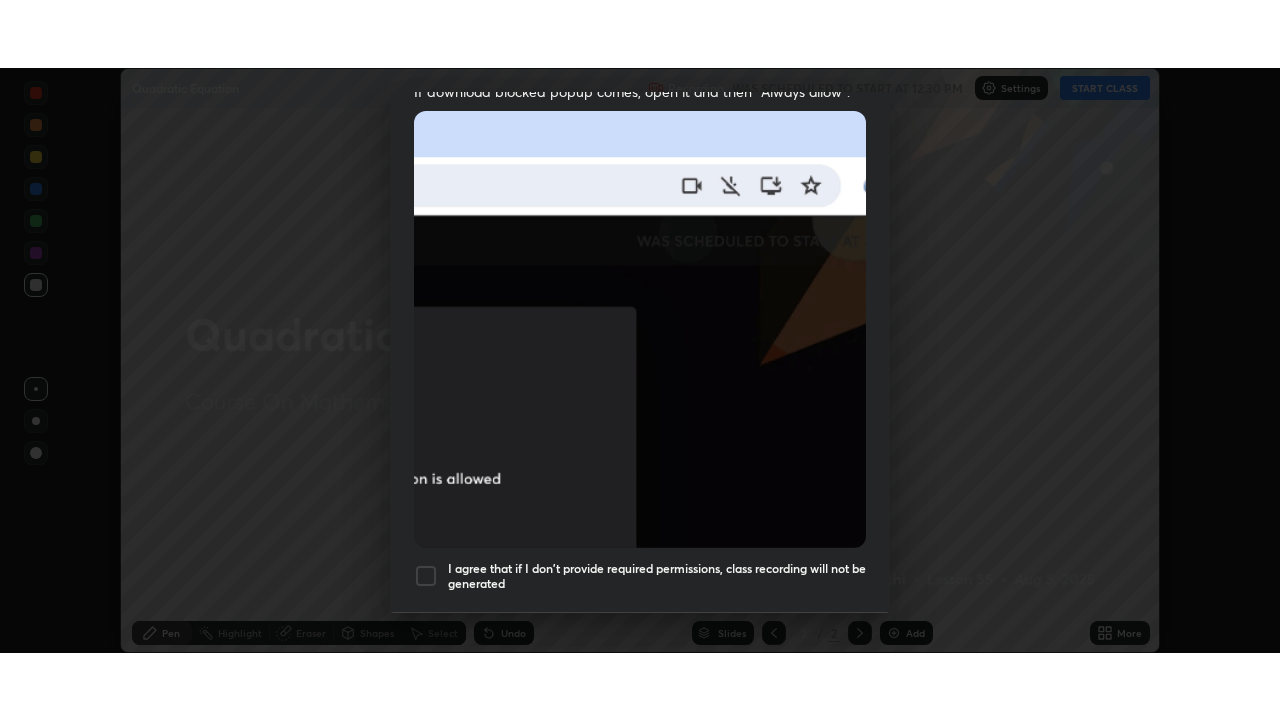 scroll, scrollTop: 479, scrollLeft: 0, axis: vertical 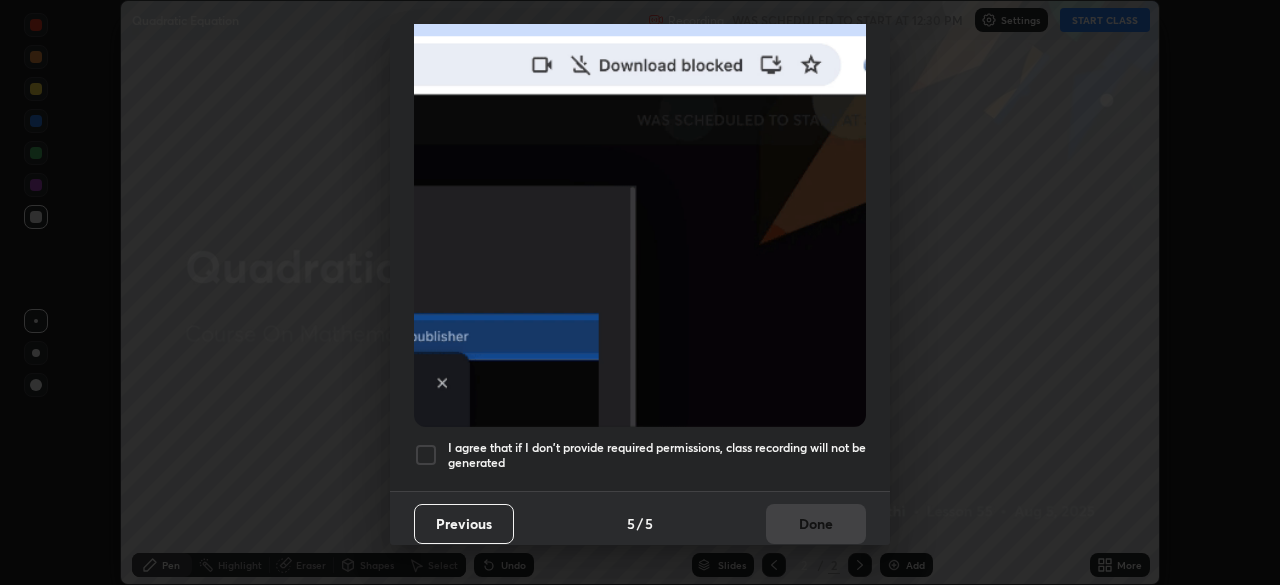 click at bounding box center [426, 455] 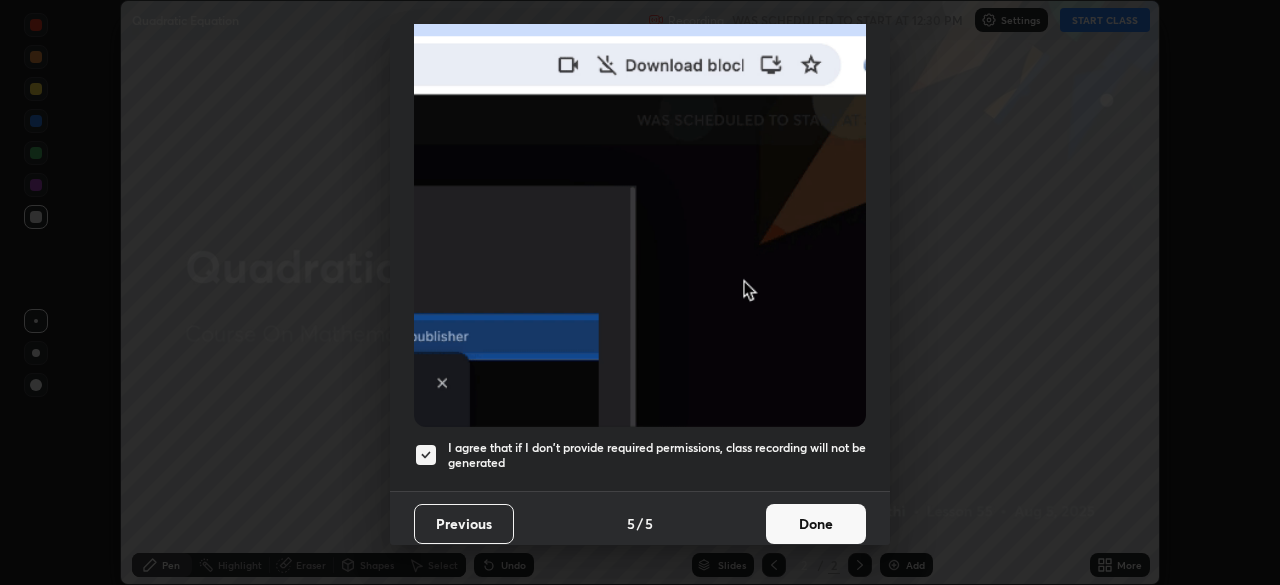 click on "Done" at bounding box center (816, 524) 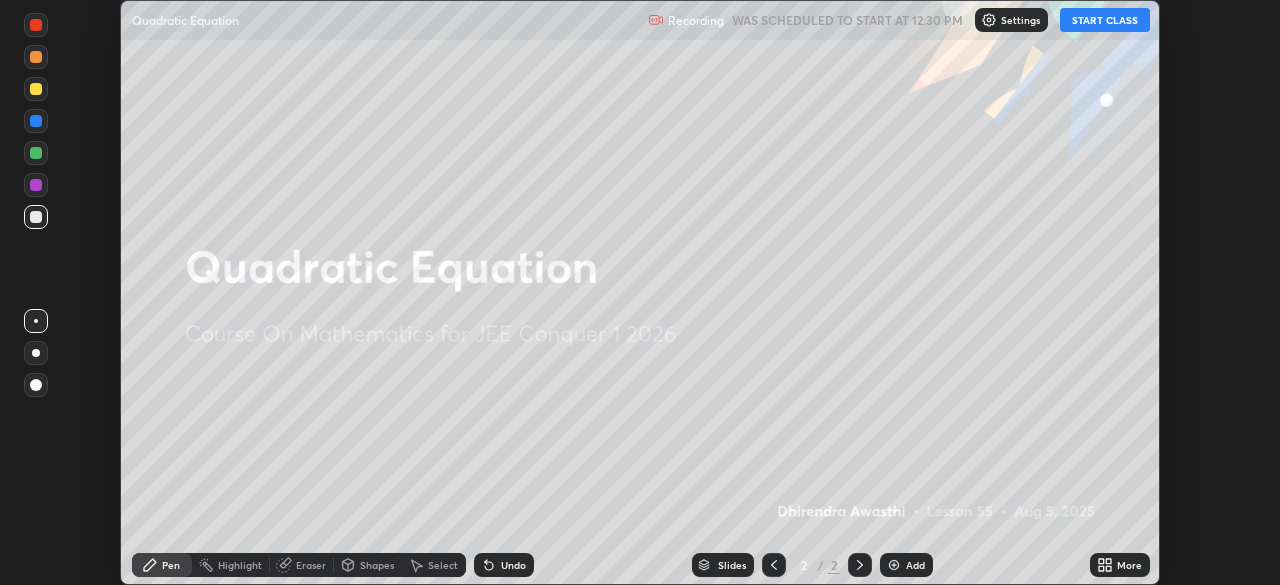 click on "START CLASS" at bounding box center (1105, 20) 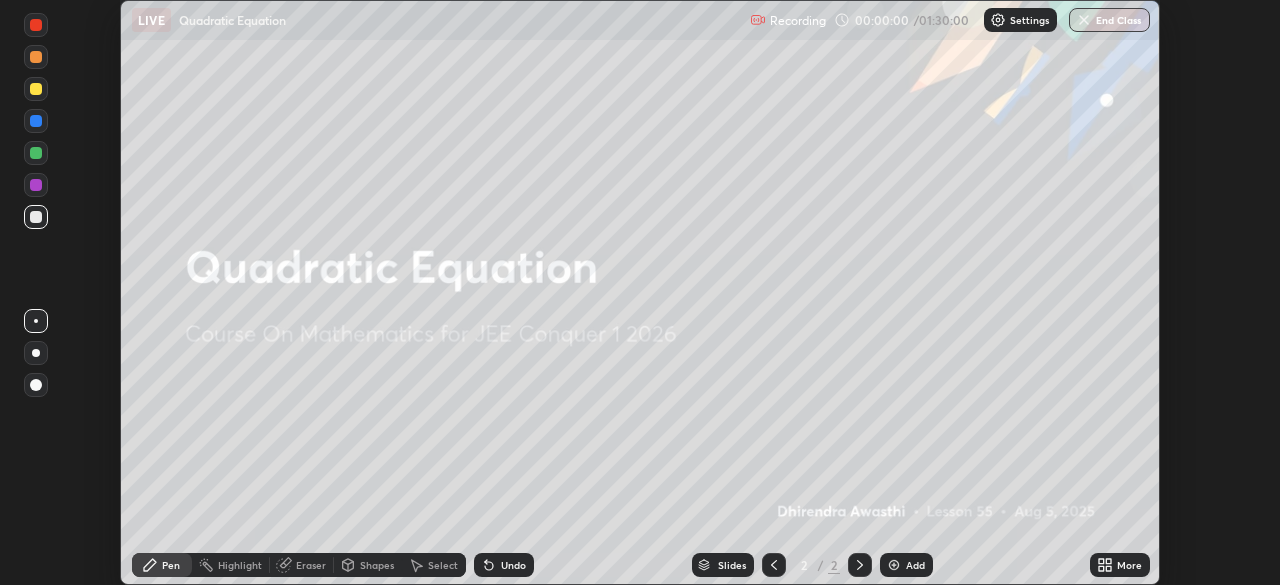 click 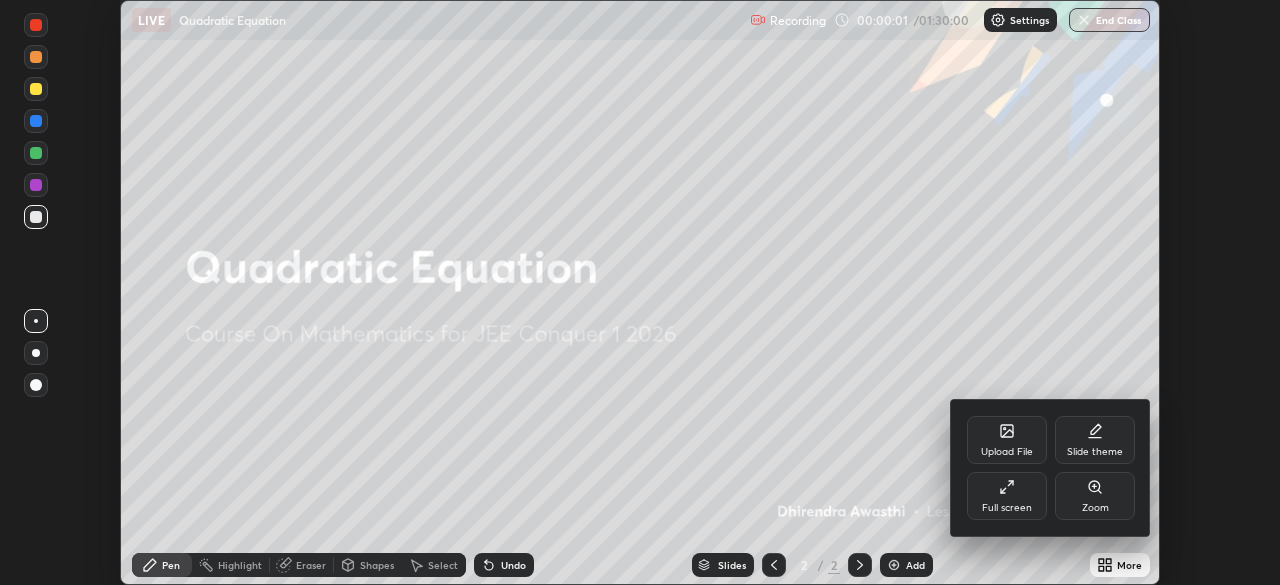 click 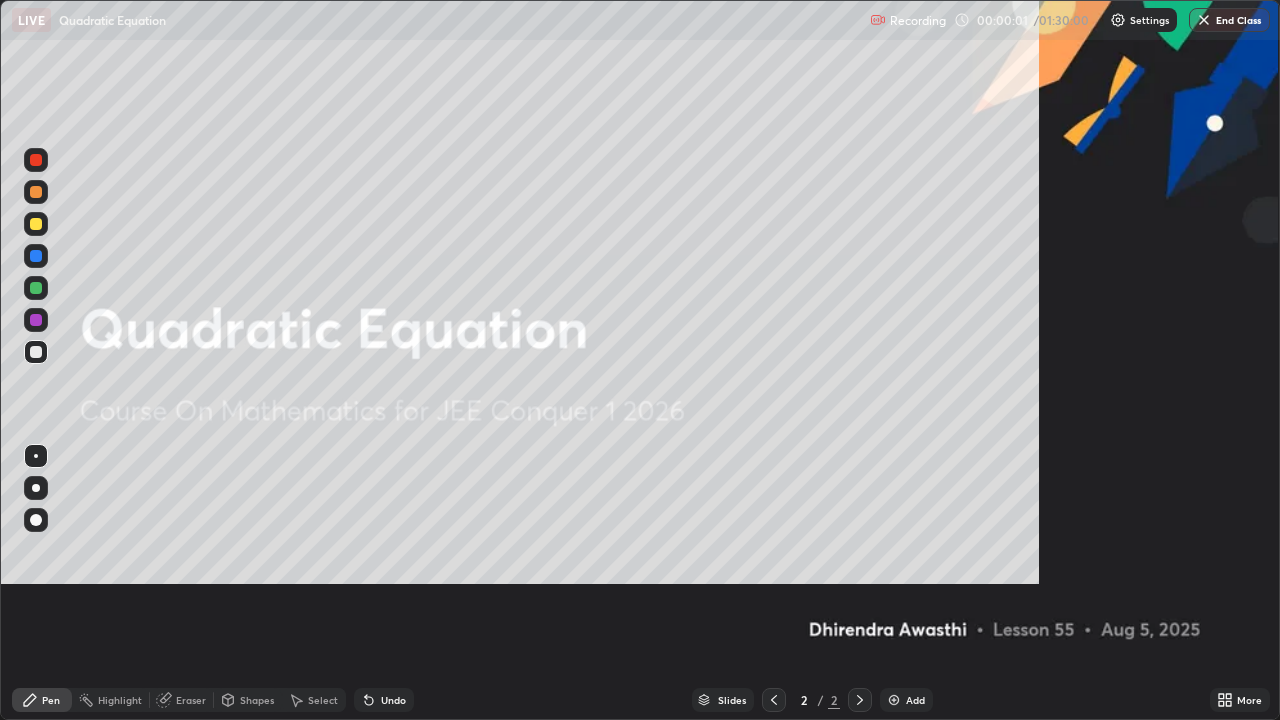 scroll, scrollTop: 99280, scrollLeft: 98720, axis: both 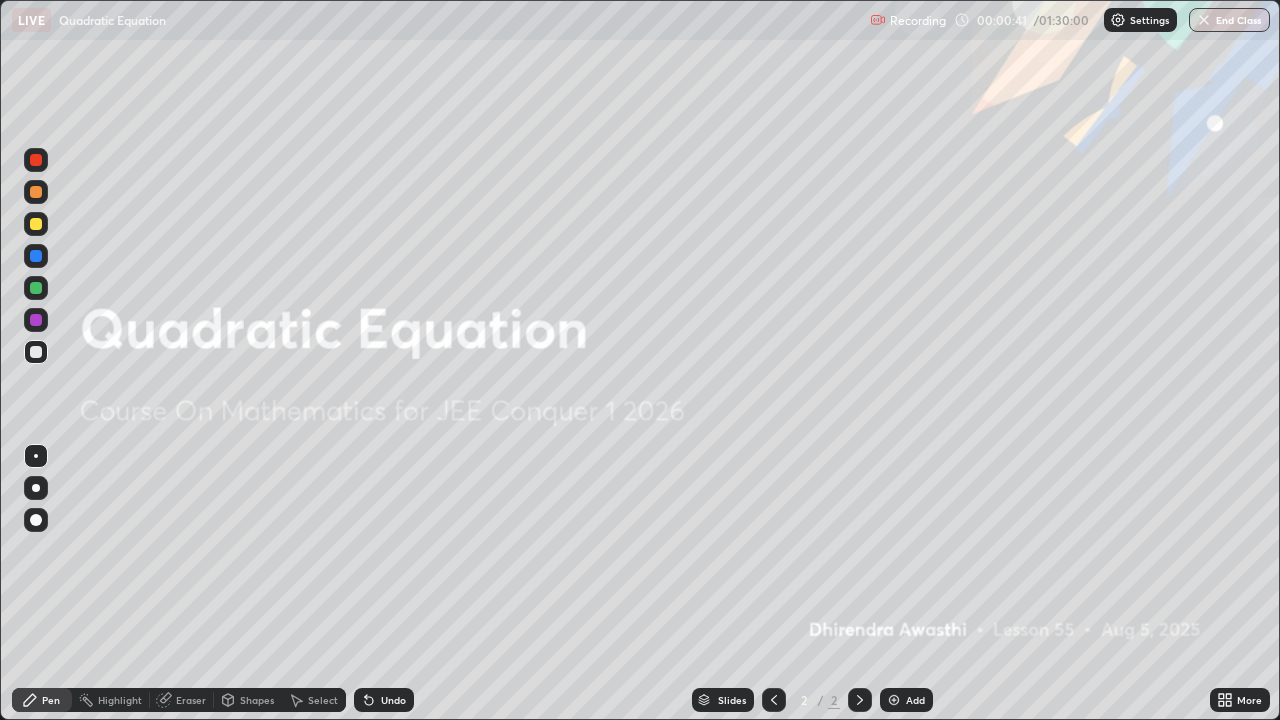 click at bounding box center (894, 700) 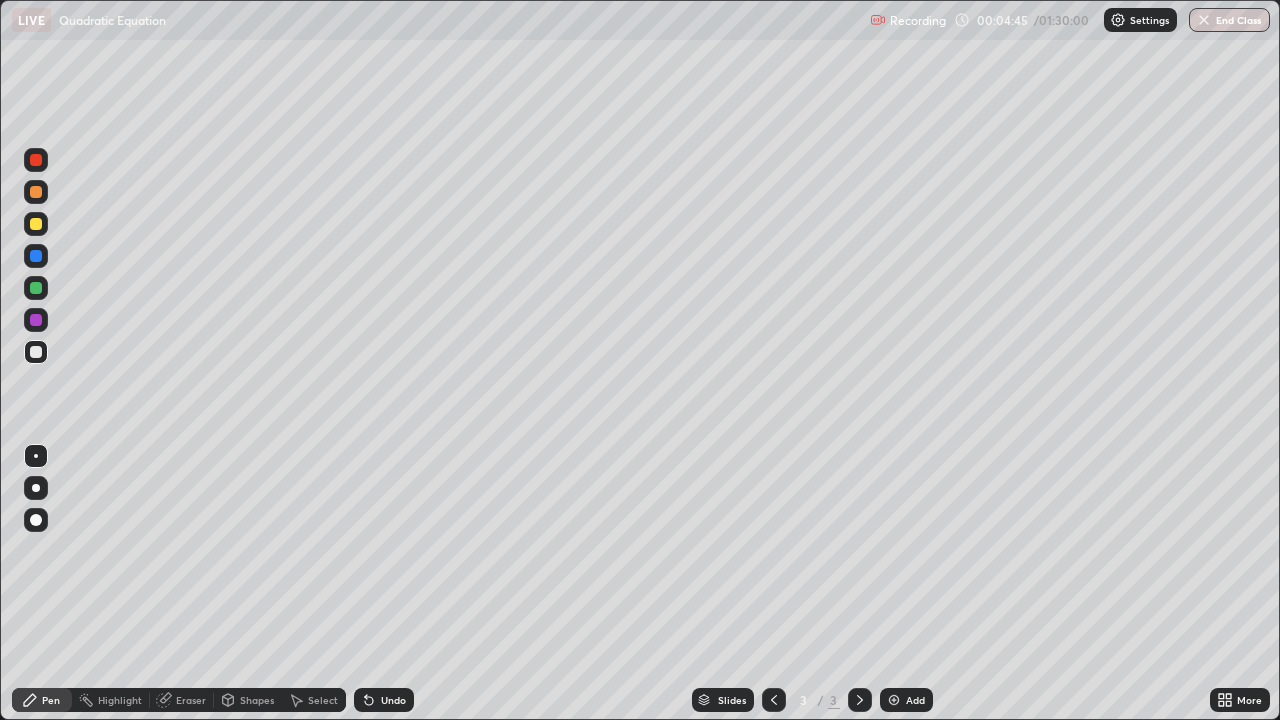 click on "Add" at bounding box center (906, 700) 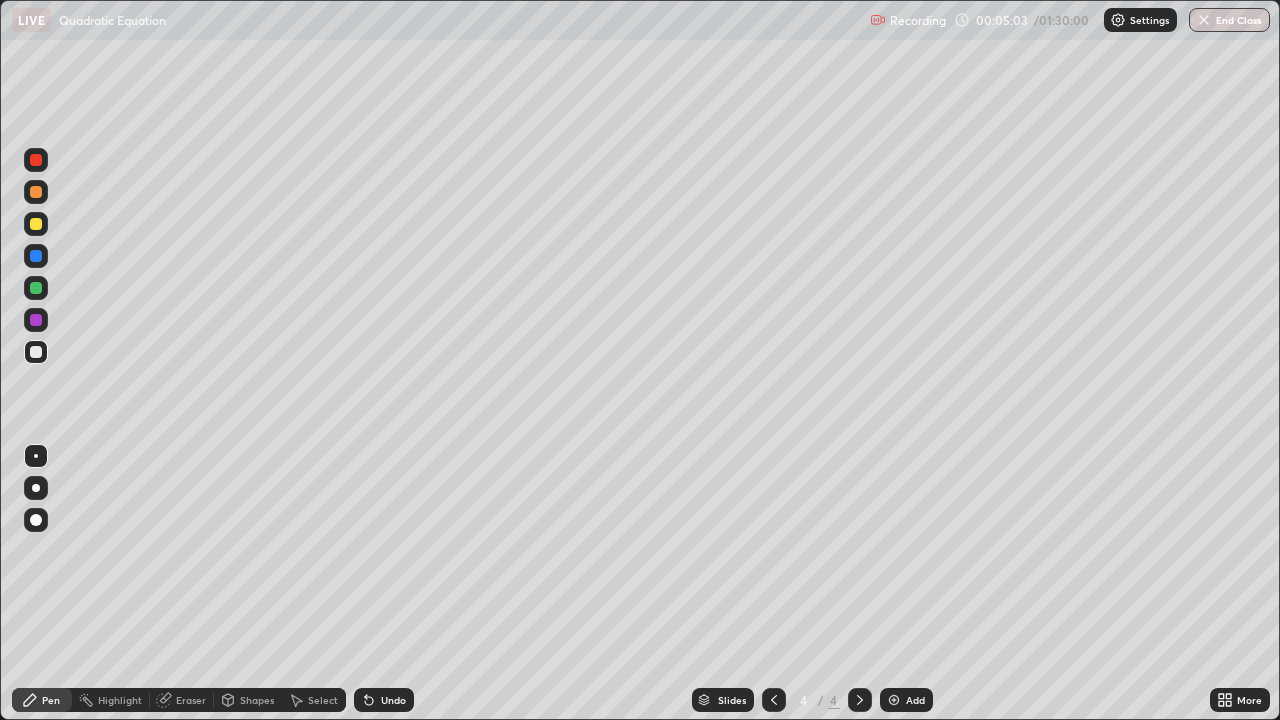 click on "Undo" at bounding box center [393, 700] 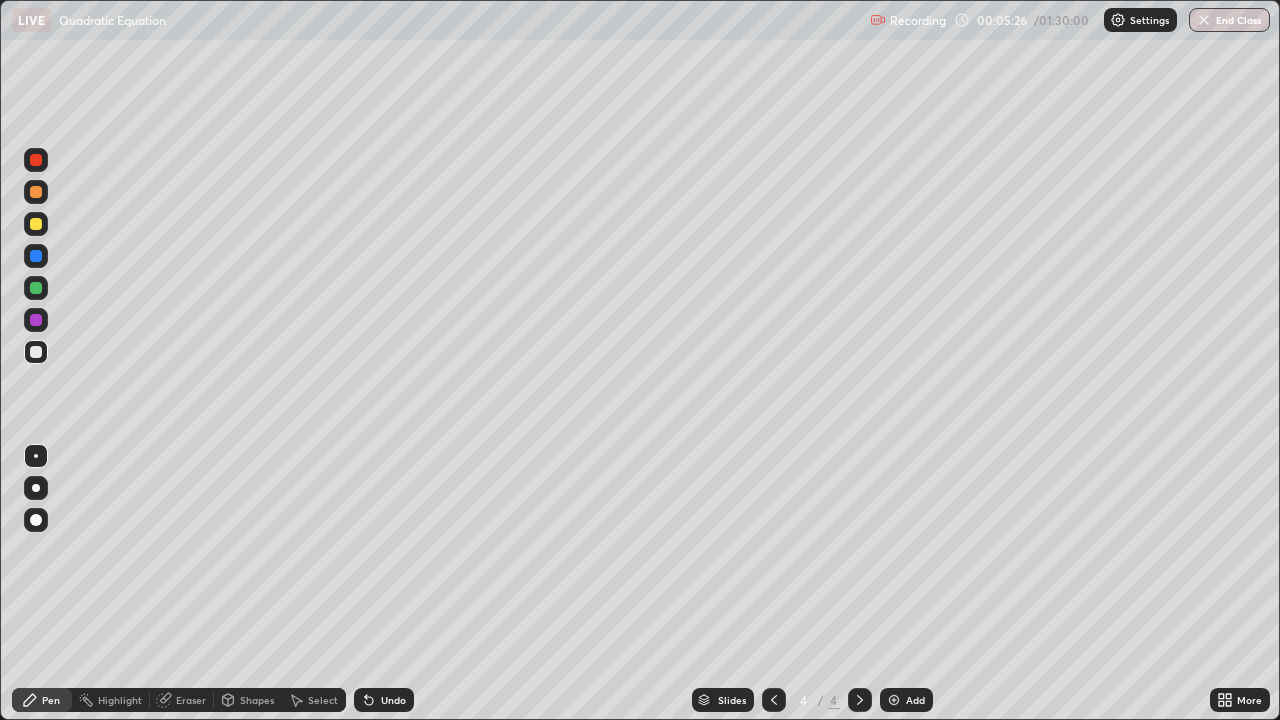click on "Undo" at bounding box center [384, 700] 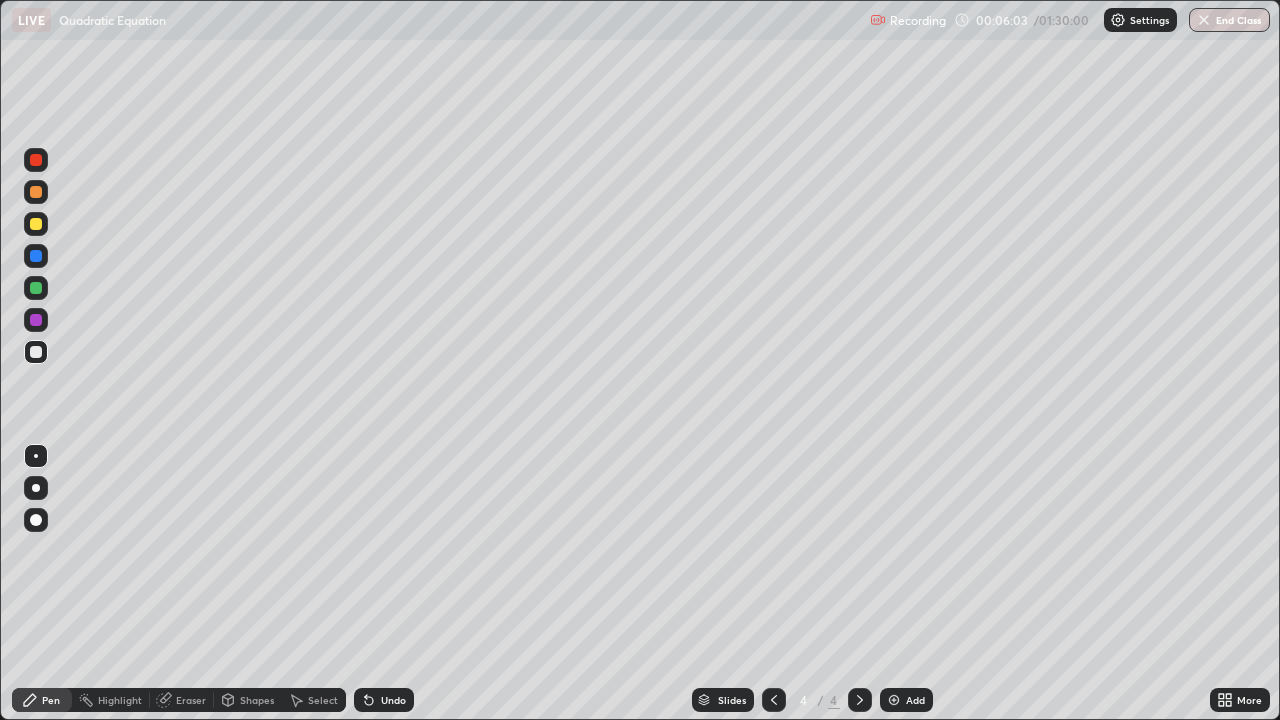 click on "Undo" at bounding box center [393, 700] 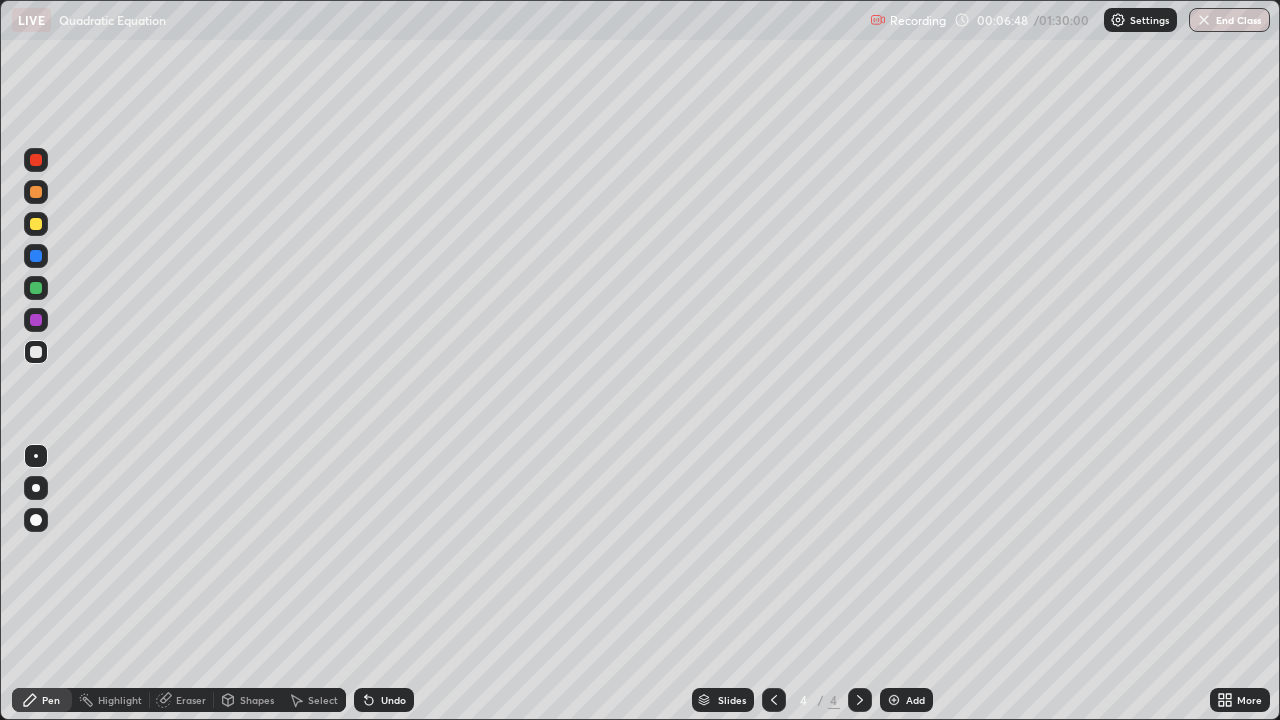 click at bounding box center [36, 256] 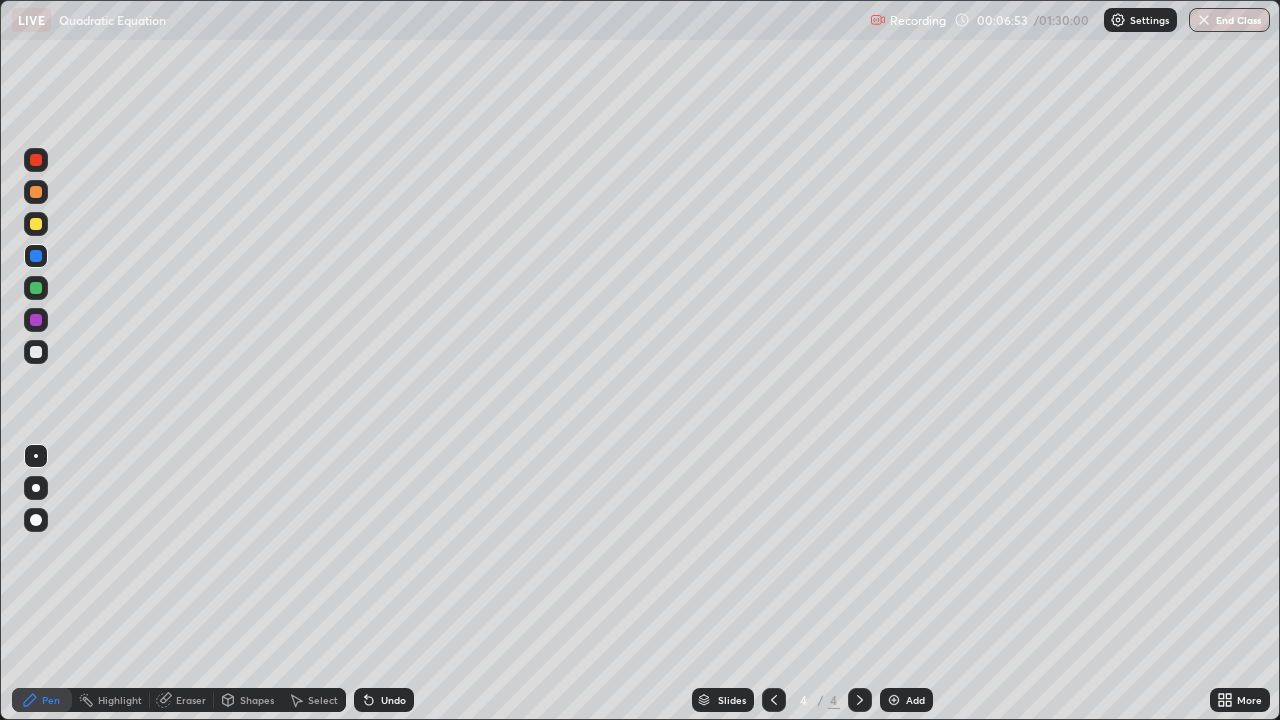 click at bounding box center [36, 288] 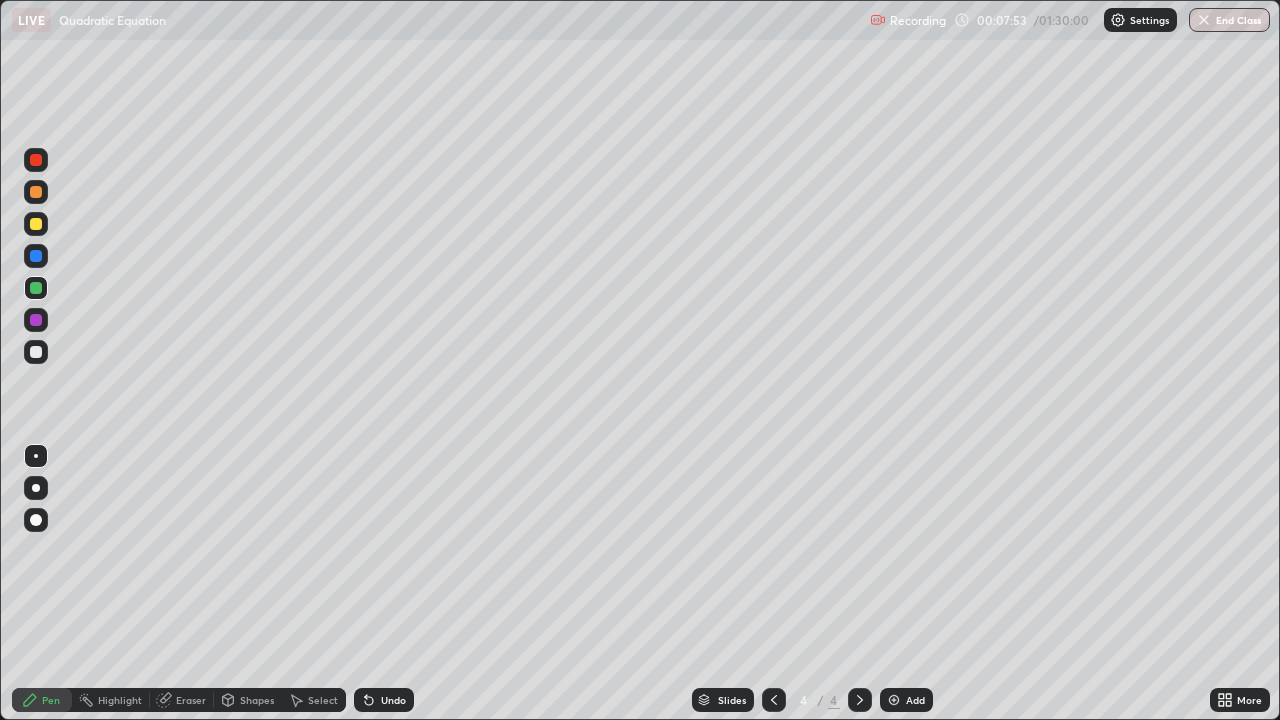 click at bounding box center (36, 224) 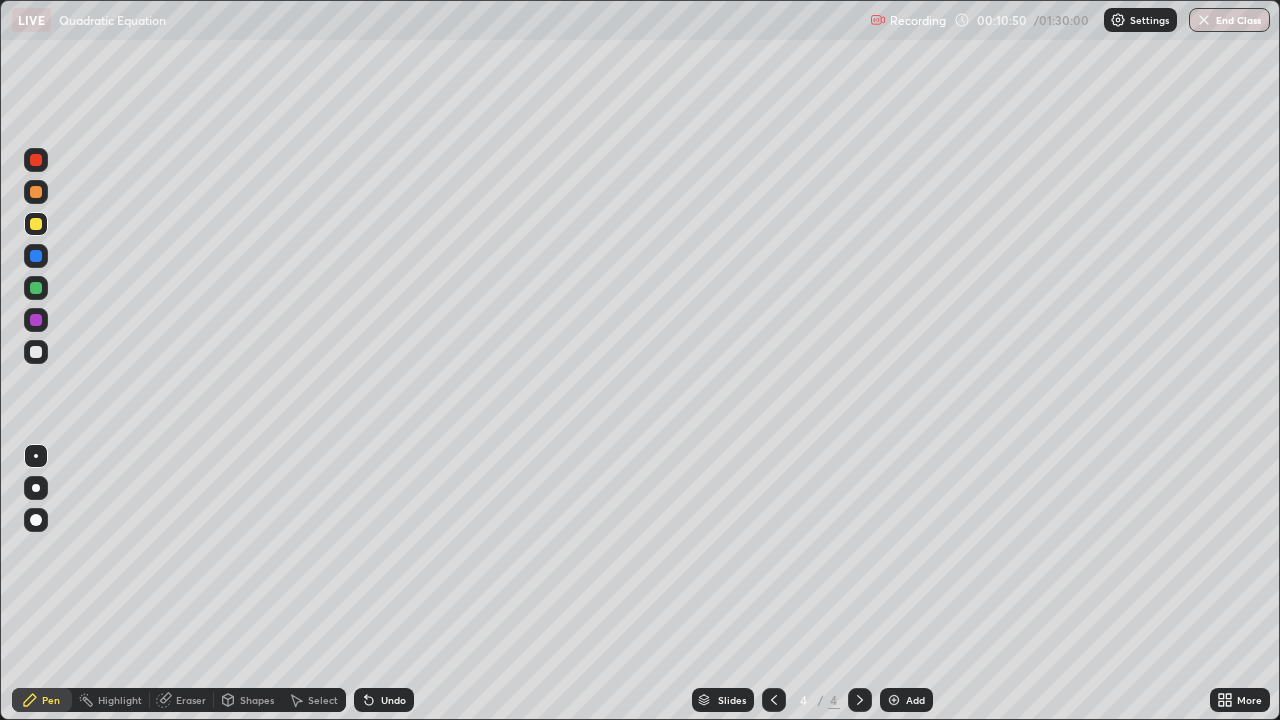 click at bounding box center (894, 700) 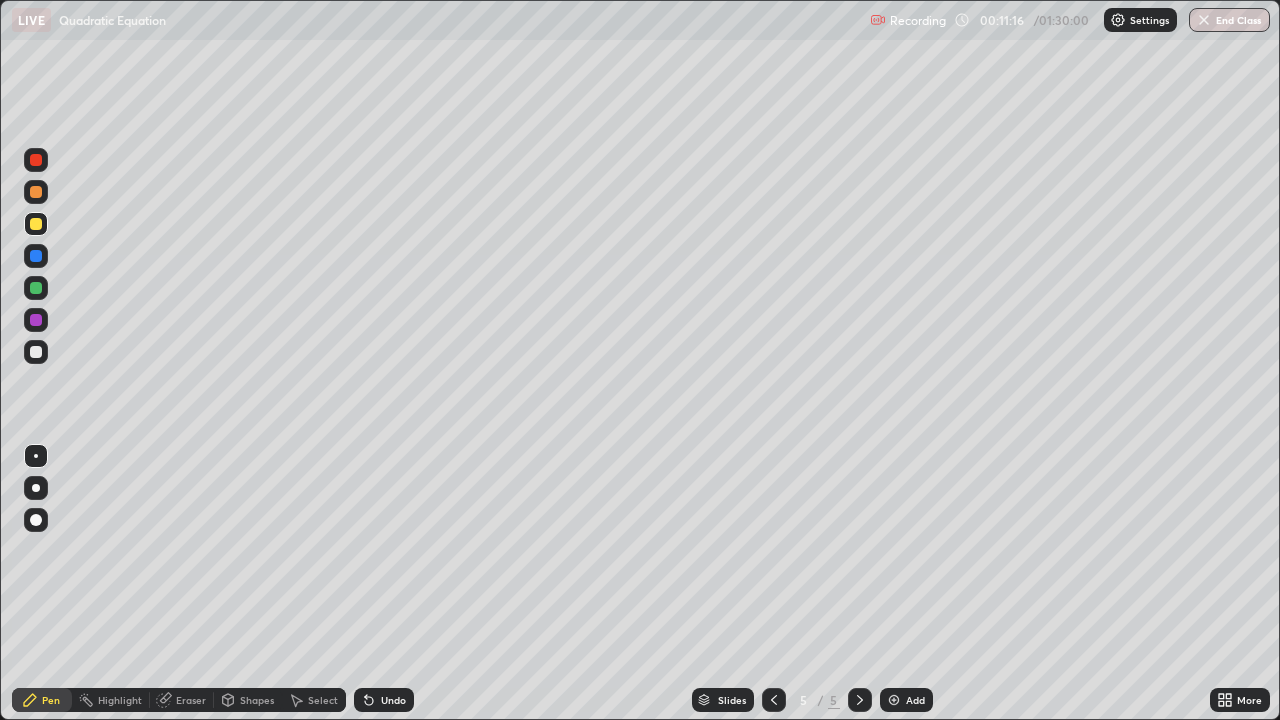 click at bounding box center [36, 352] 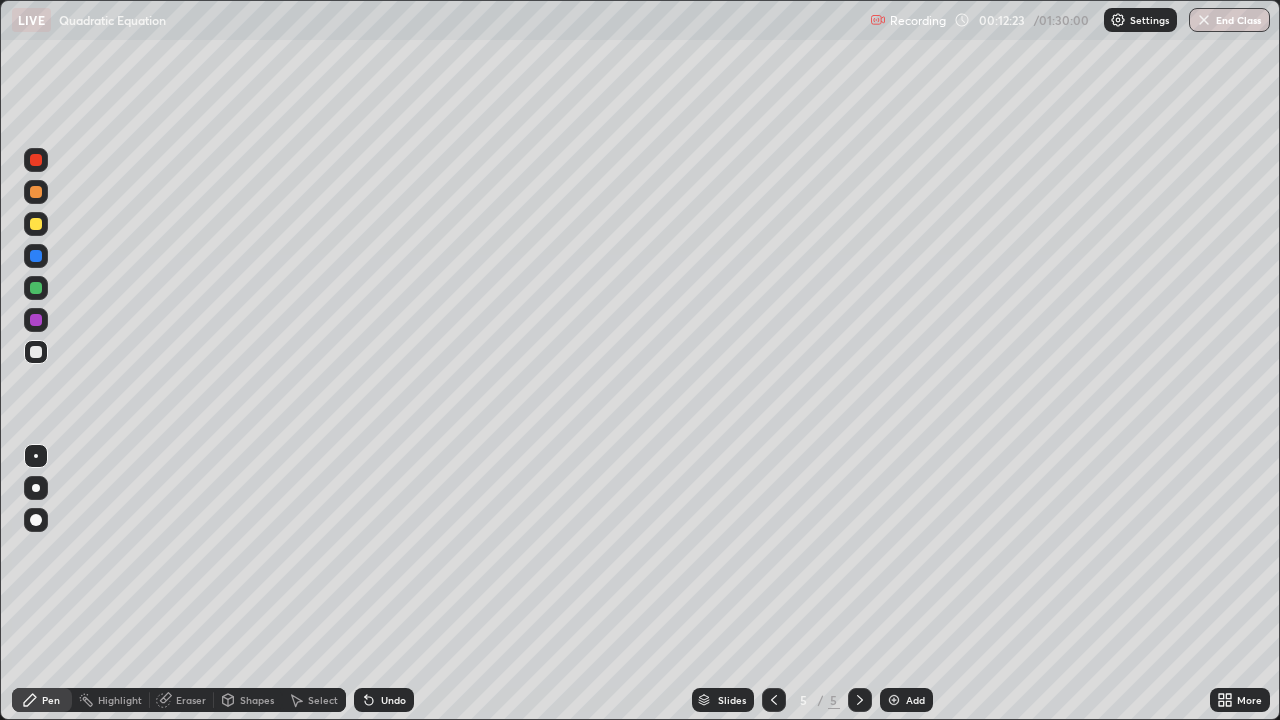 click on "Eraser" at bounding box center (191, 700) 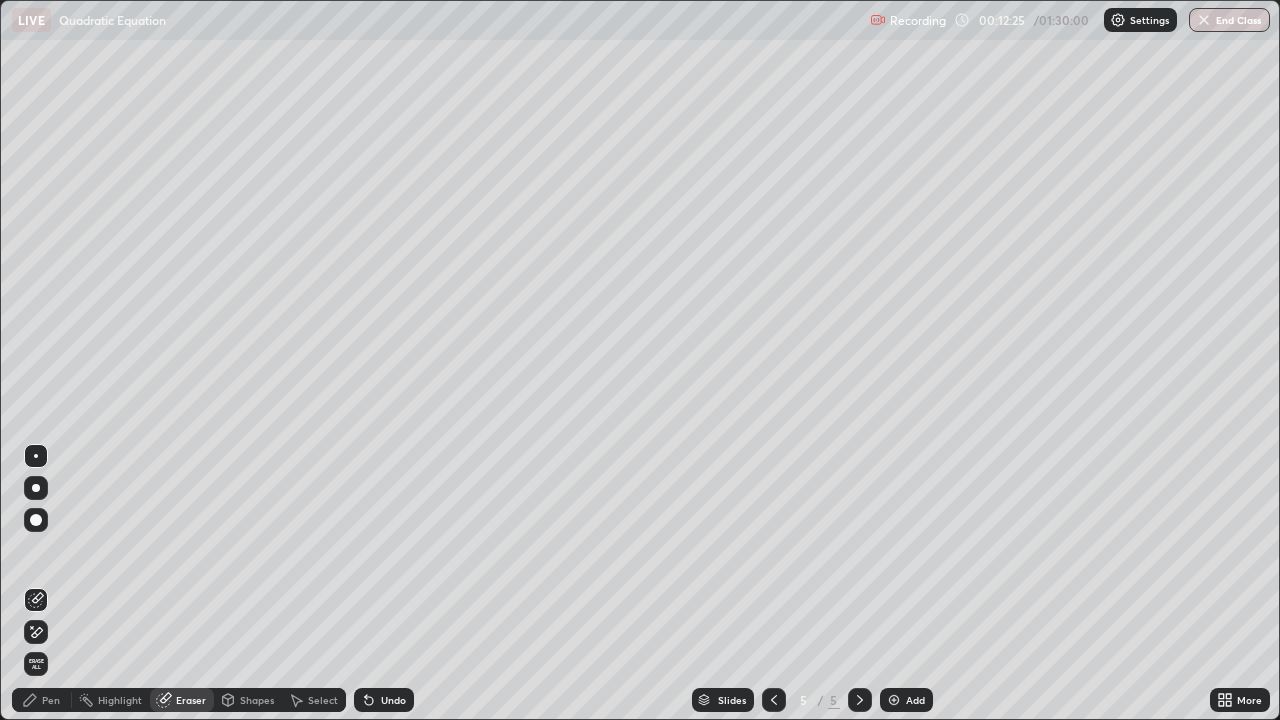 click on "Pen" at bounding box center (51, 700) 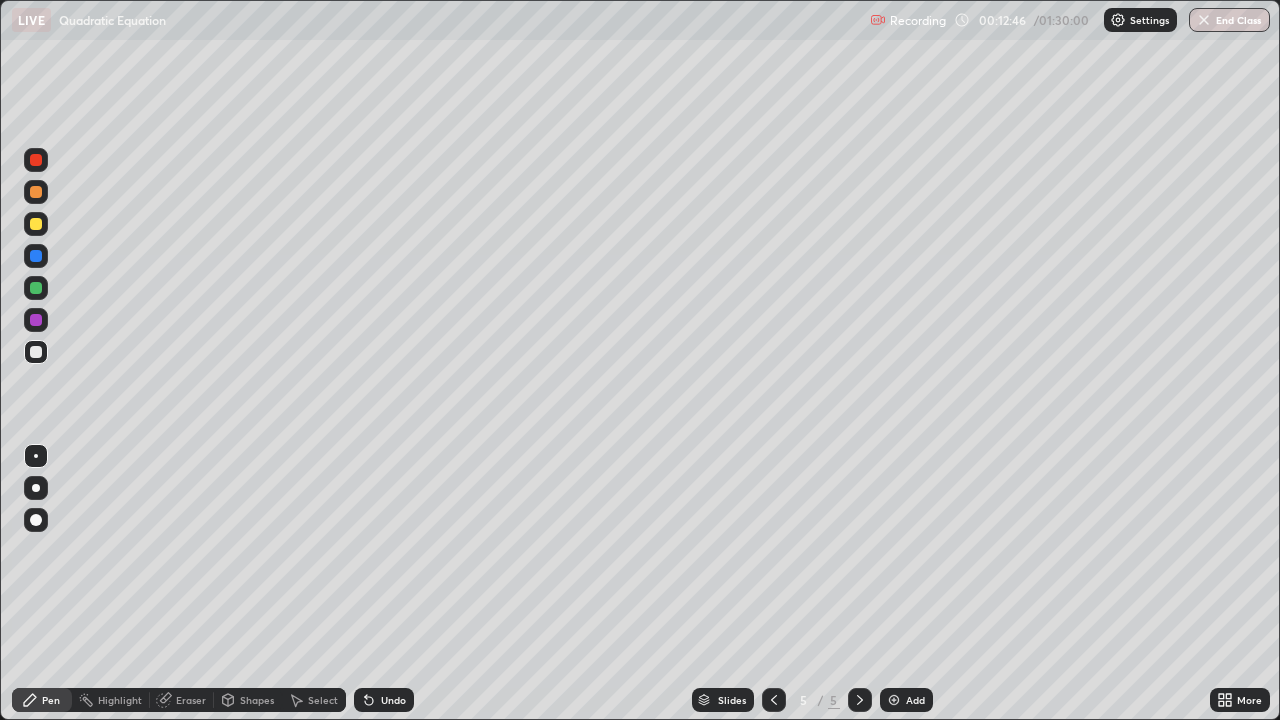 click at bounding box center (36, 256) 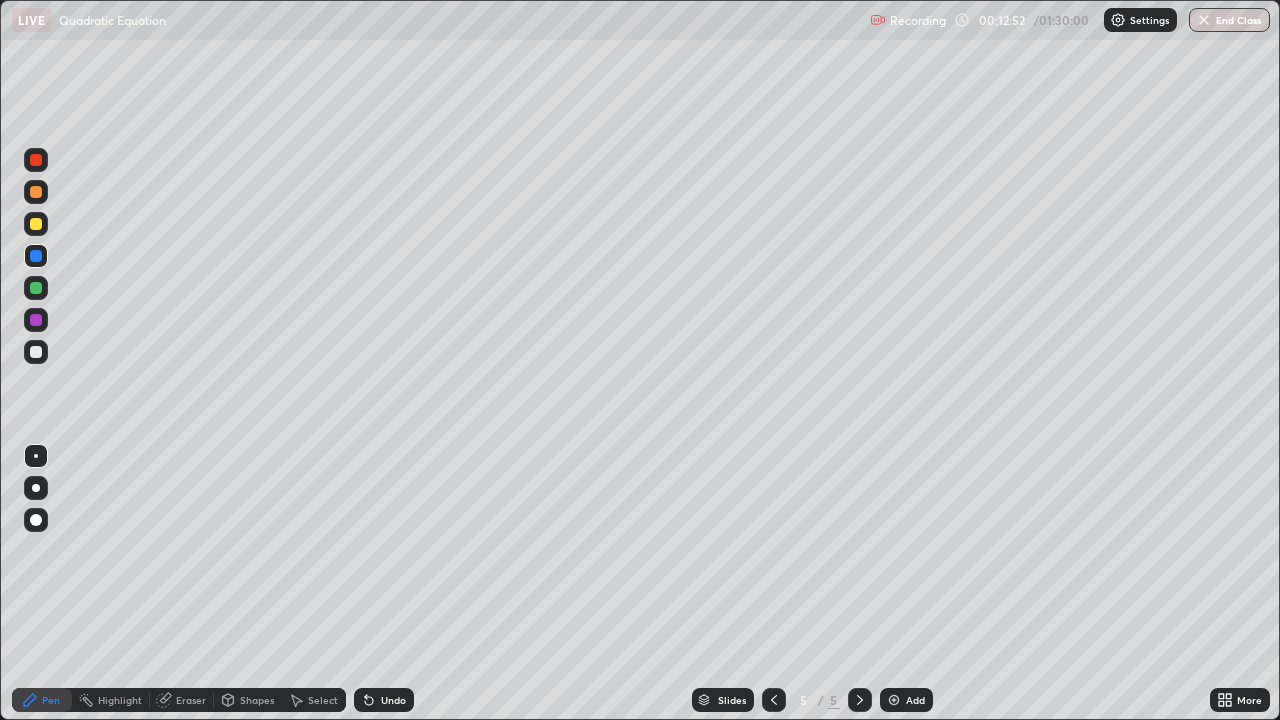 click at bounding box center [36, 352] 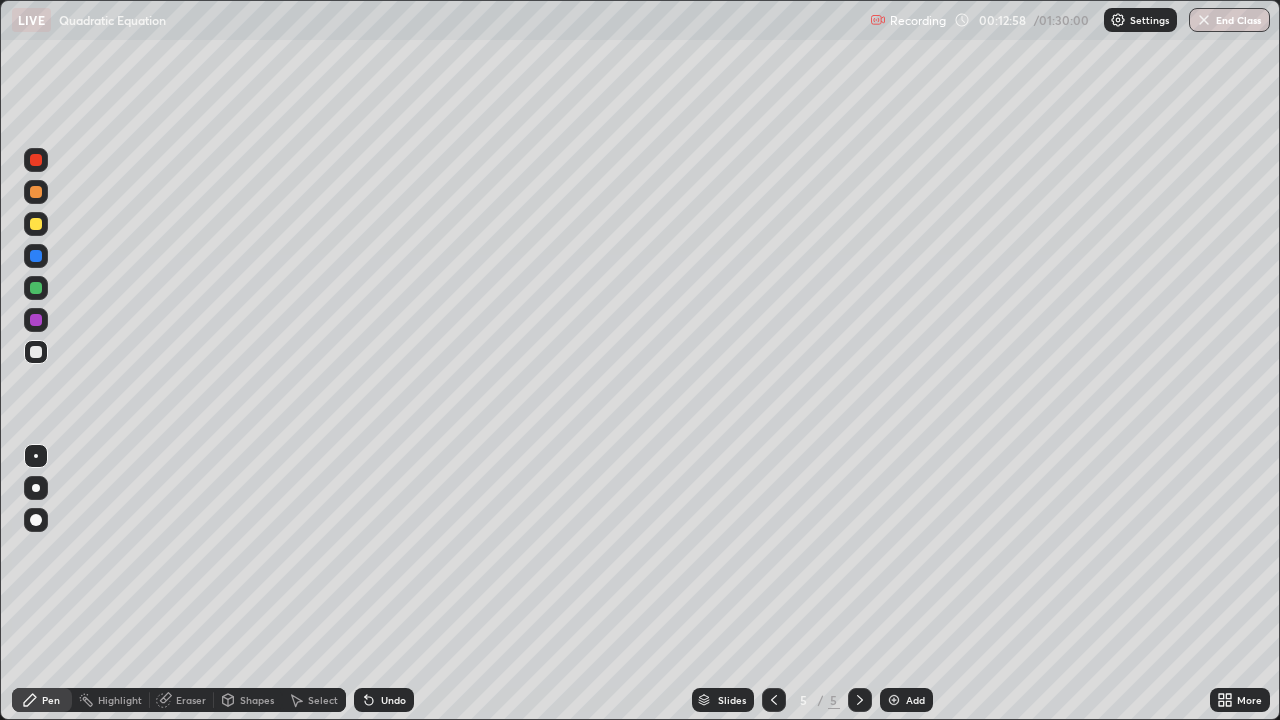 click at bounding box center (36, 288) 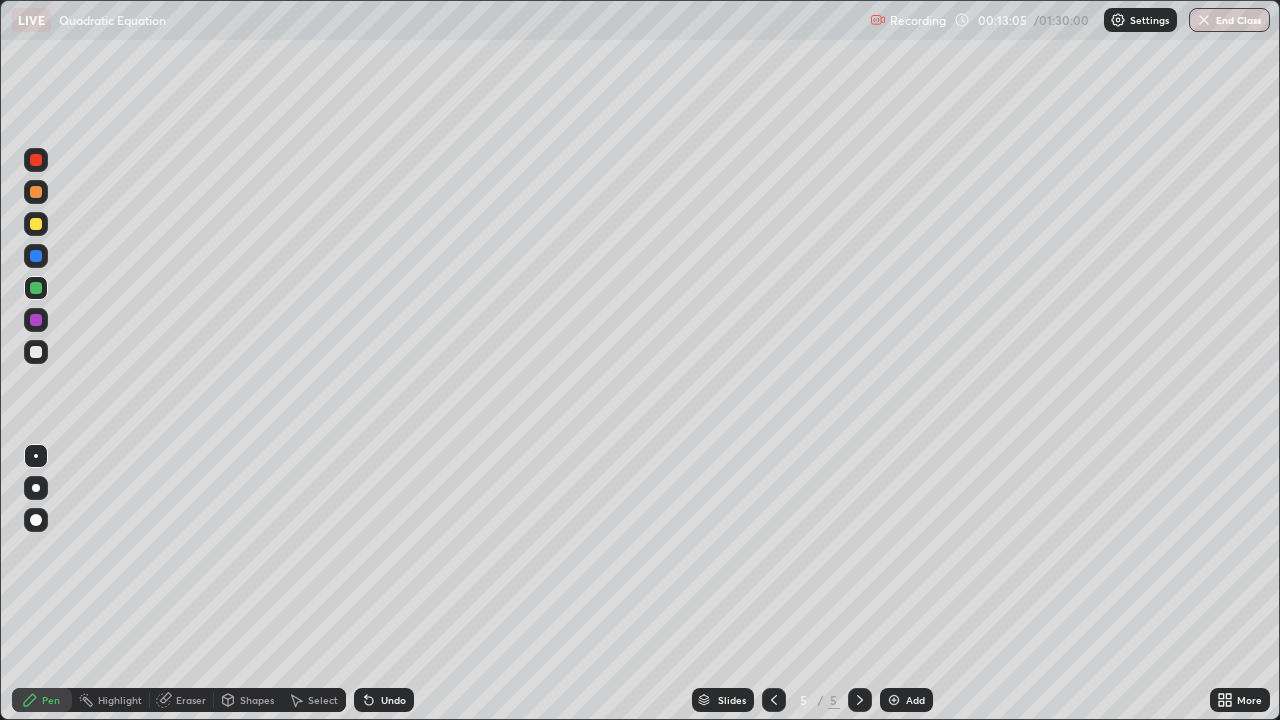 click on "Undo" at bounding box center [393, 700] 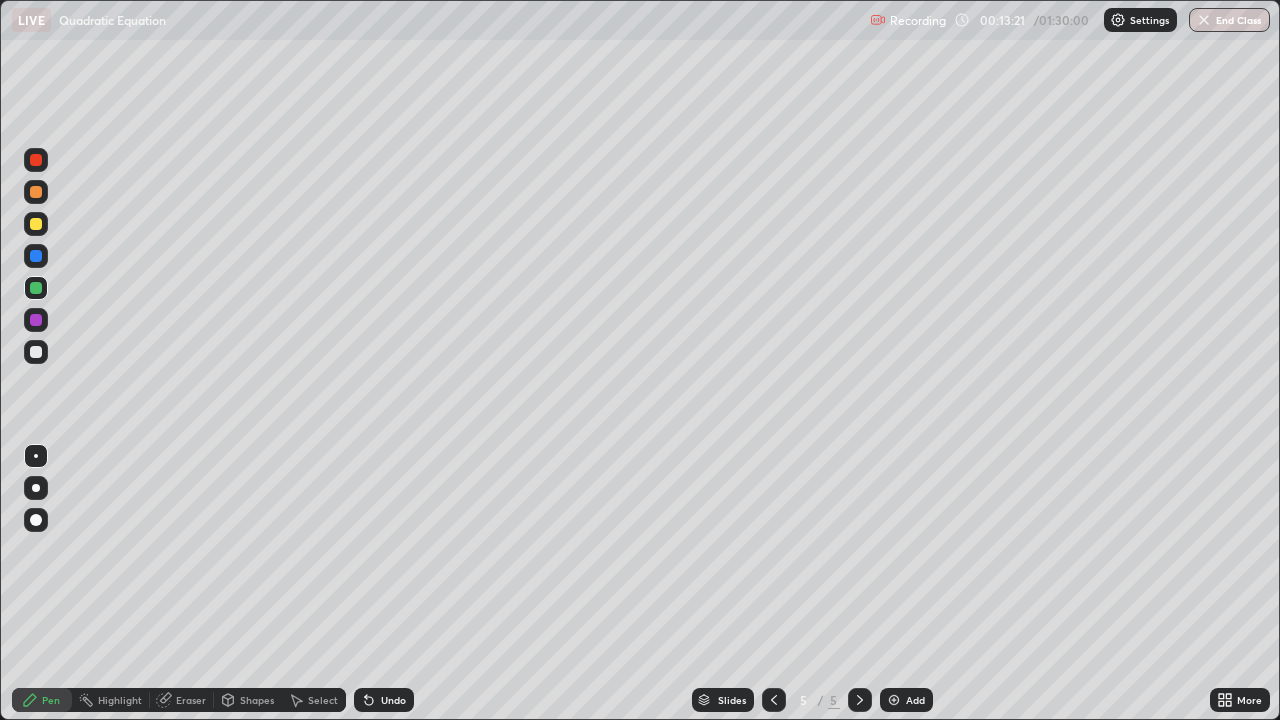 click at bounding box center [36, 352] 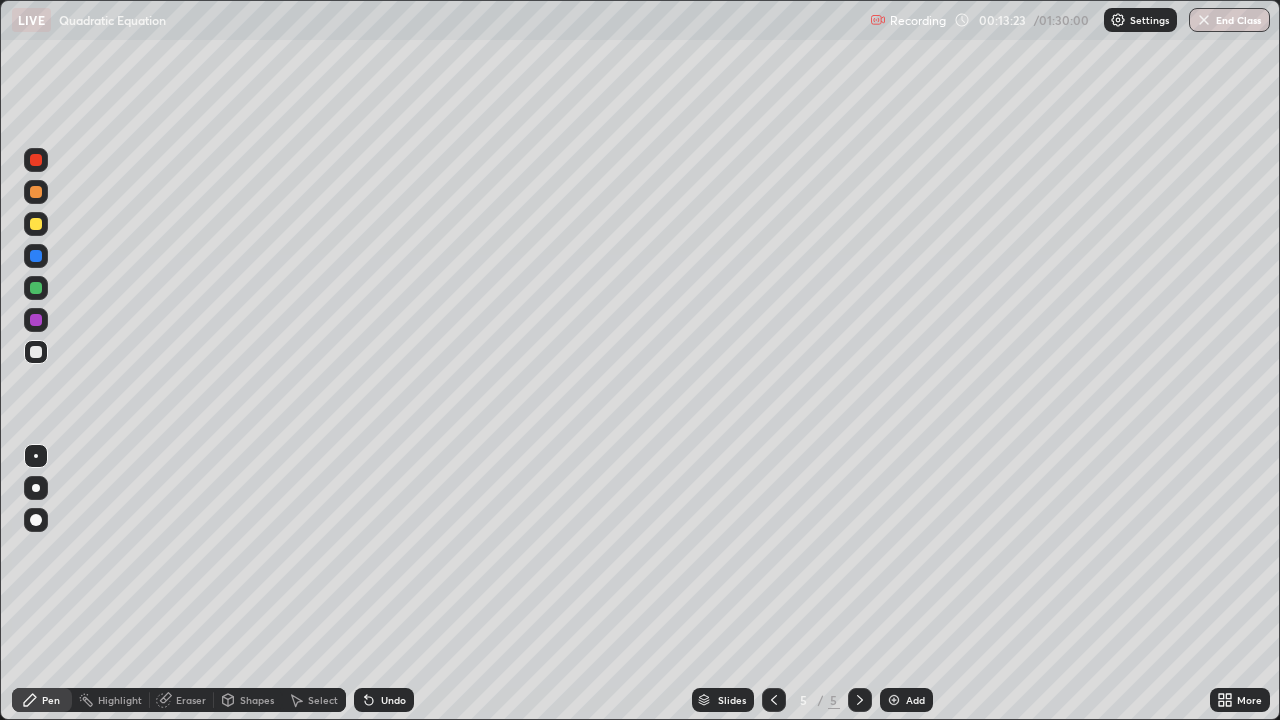 click at bounding box center [36, 224] 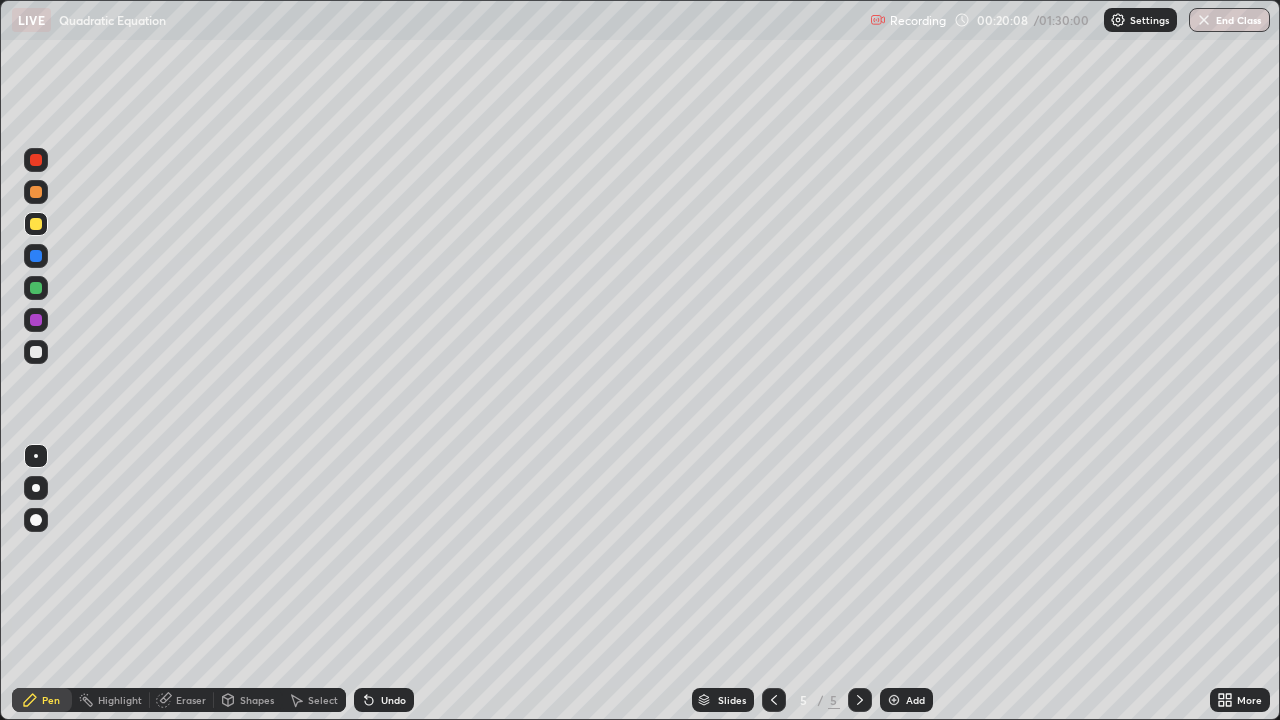 click at bounding box center (894, 700) 